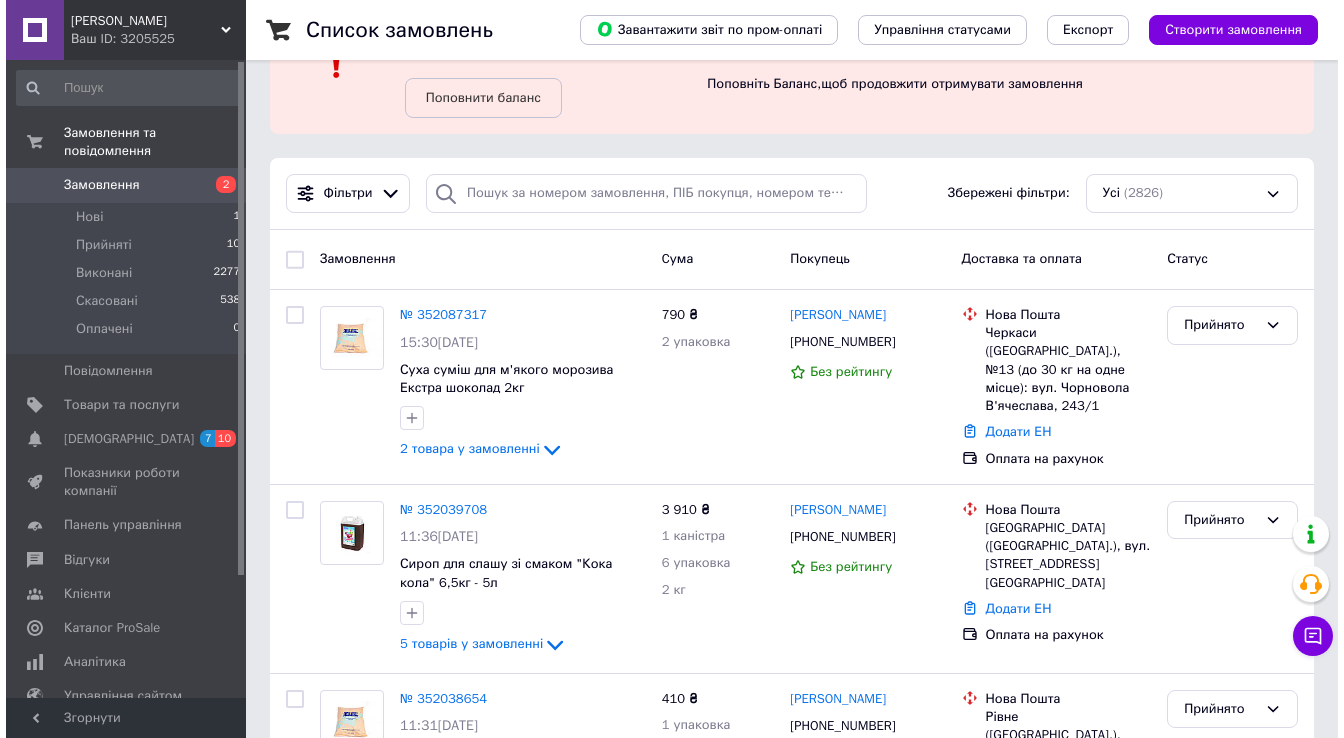 scroll, scrollTop: 0, scrollLeft: 0, axis: both 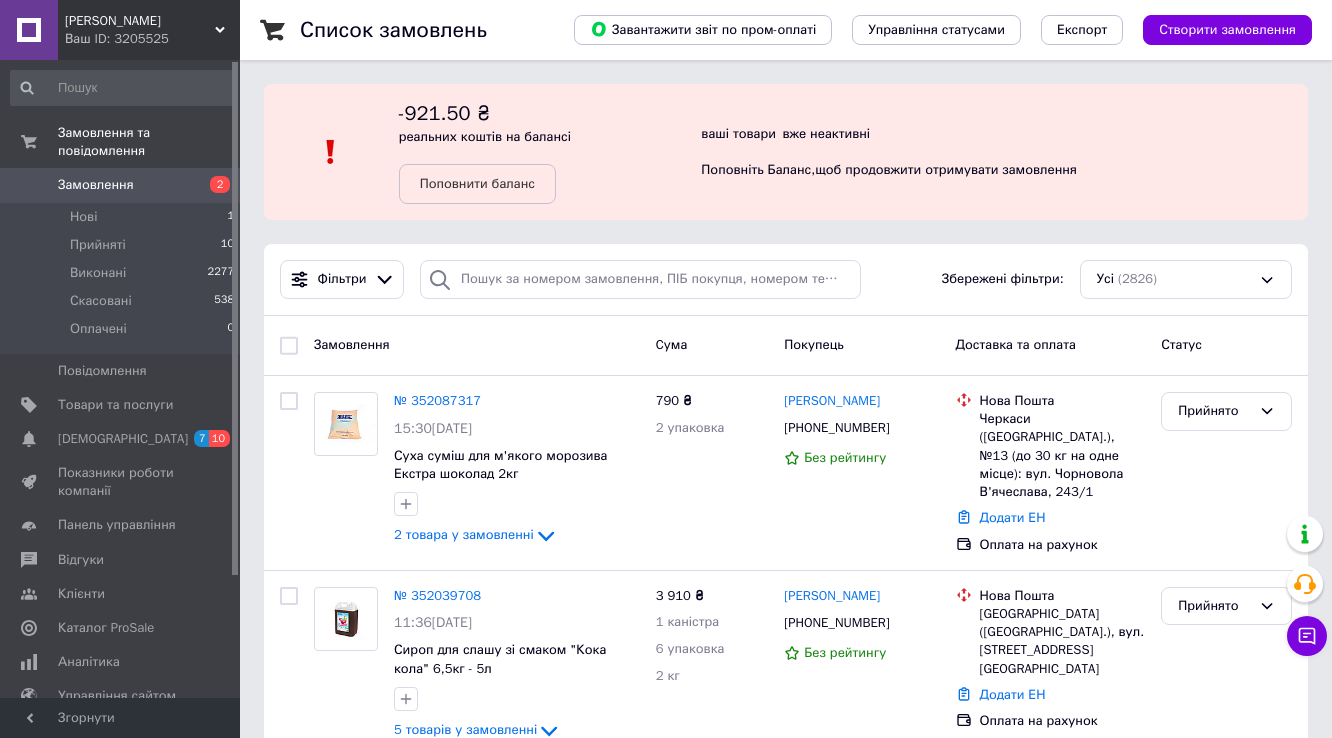 click on "Замовлення" at bounding box center (96, 185) 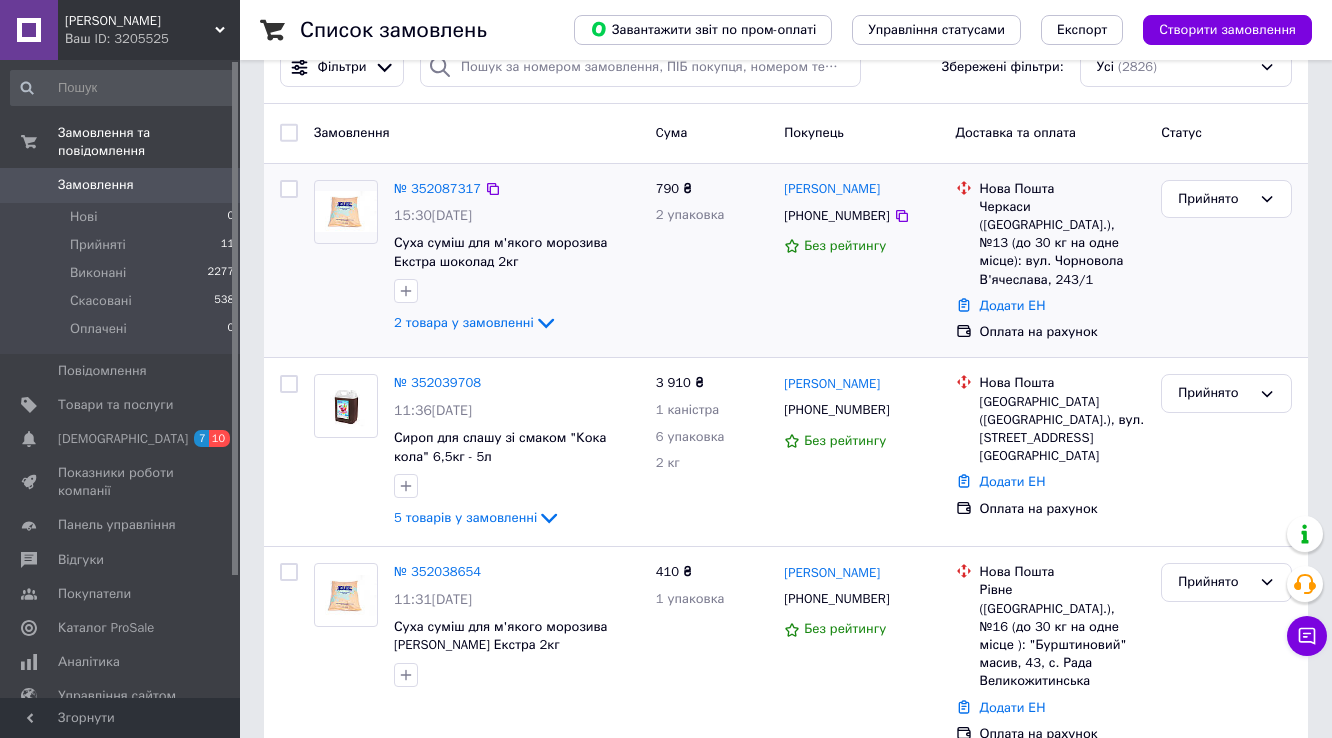 scroll, scrollTop: 80, scrollLeft: 0, axis: vertical 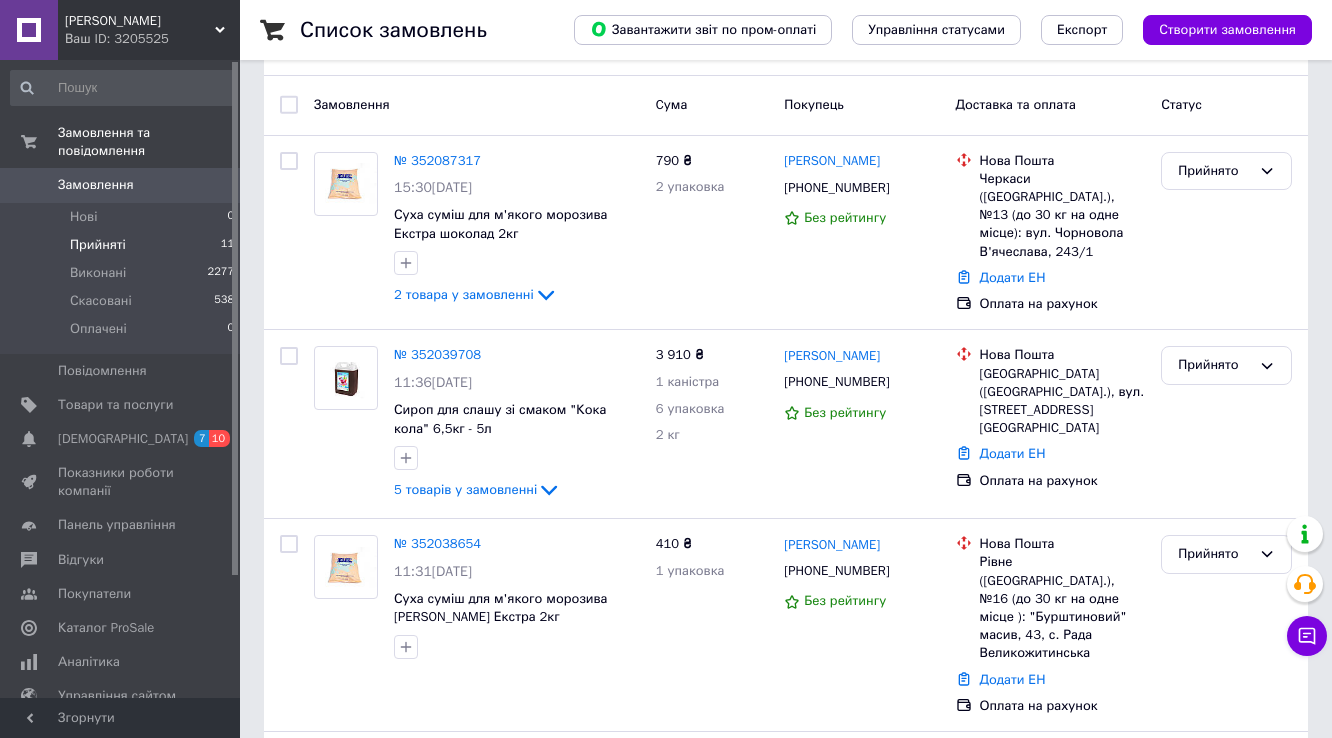 click on "Прийняті" at bounding box center [98, 245] 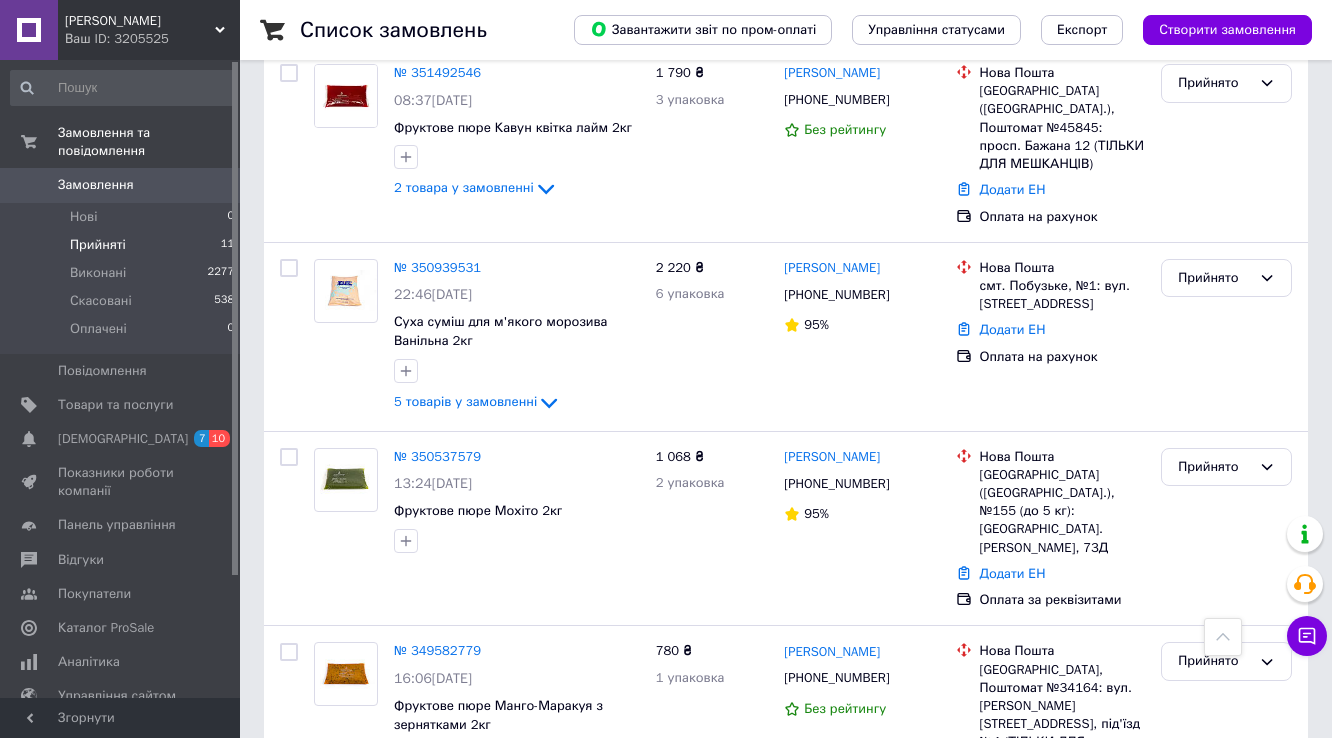 scroll, scrollTop: 1561, scrollLeft: 0, axis: vertical 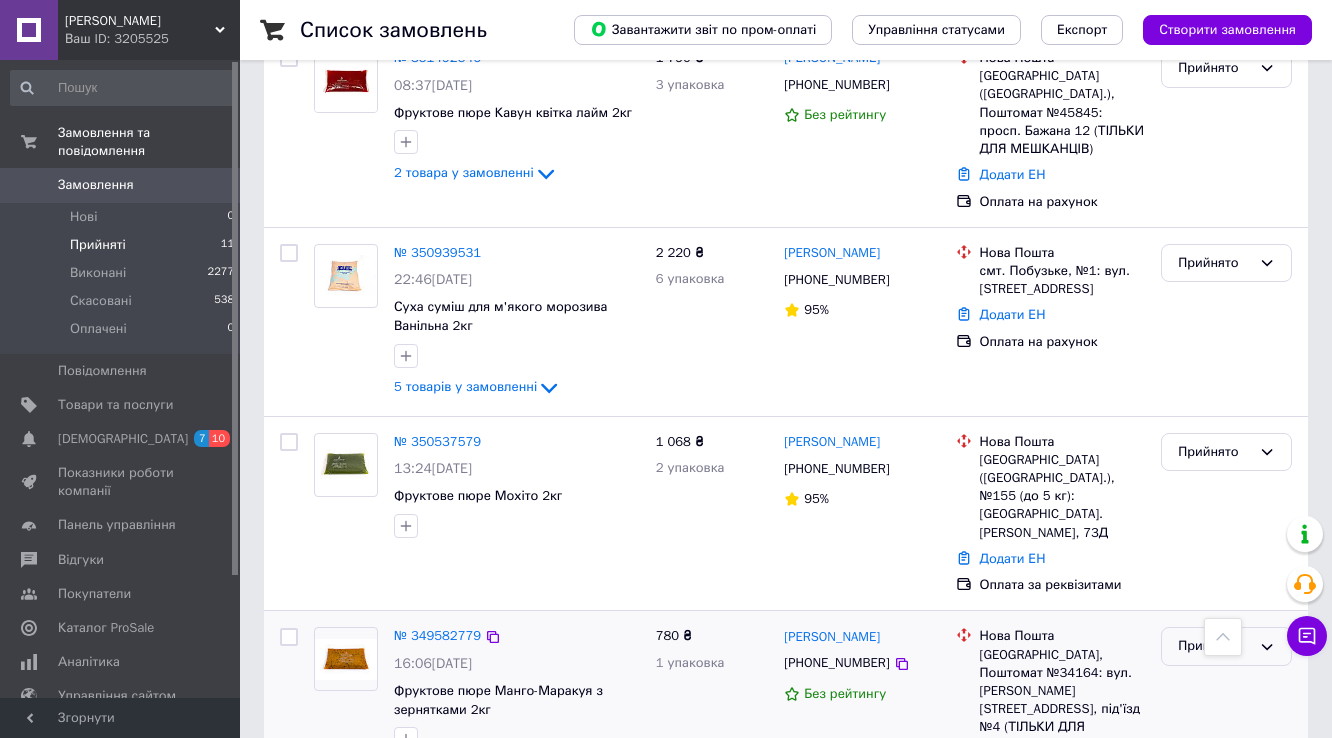 click on "Прийнято" at bounding box center (1214, 646) 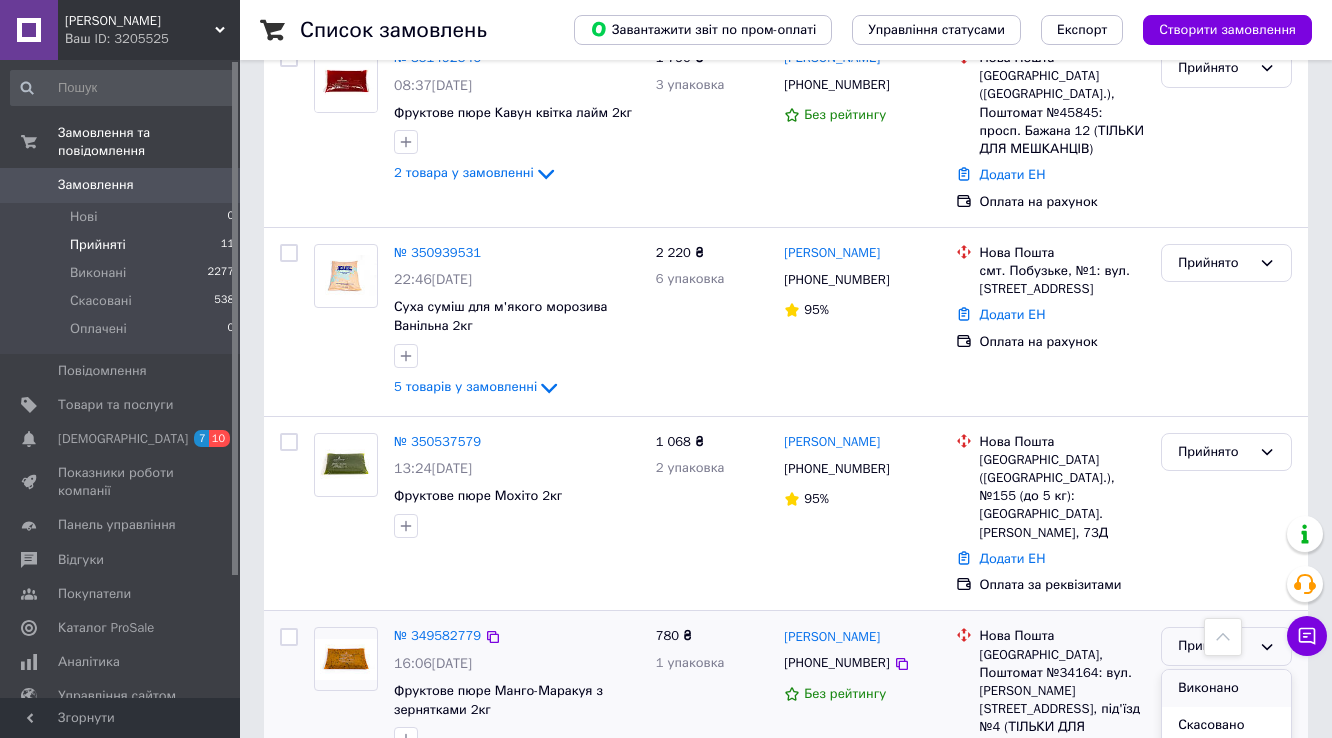click on "Виконано" at bounding box center (1226, 688) 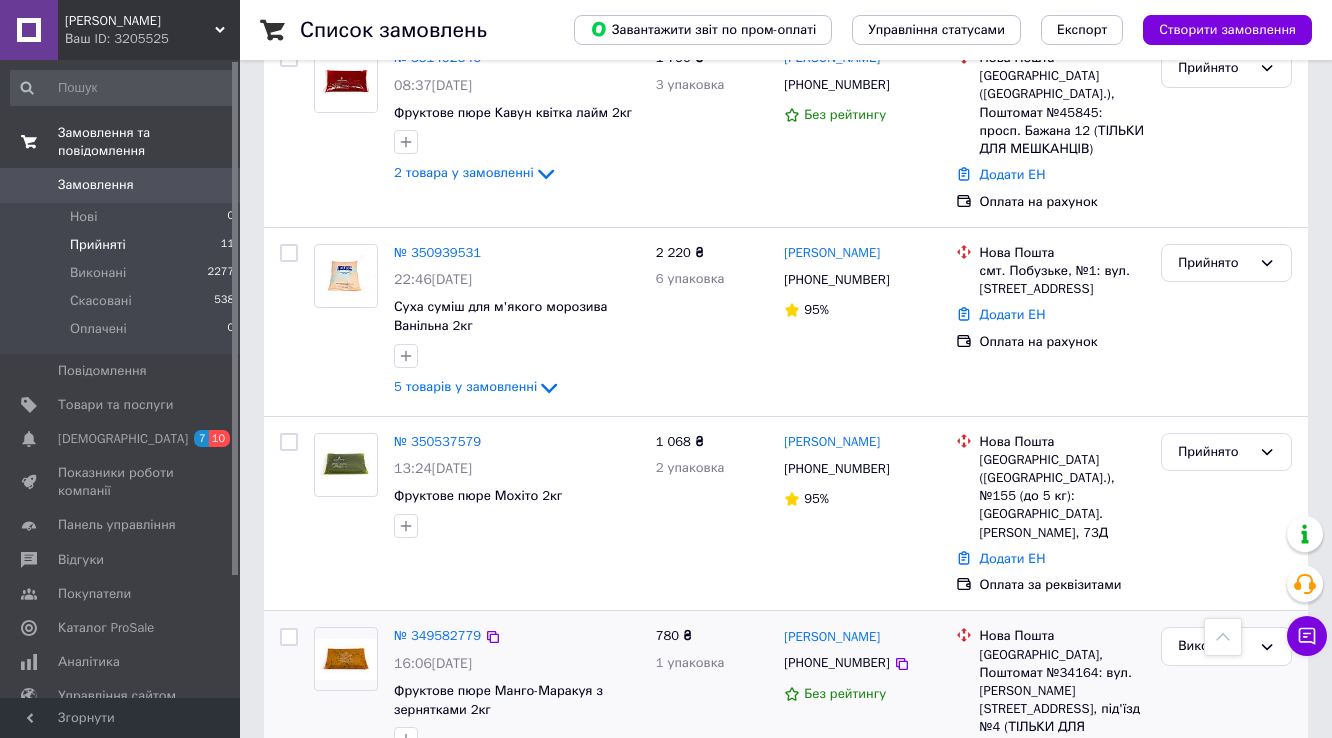 click on "Замовлення та повідомлення" at bounding box center (149, 142) 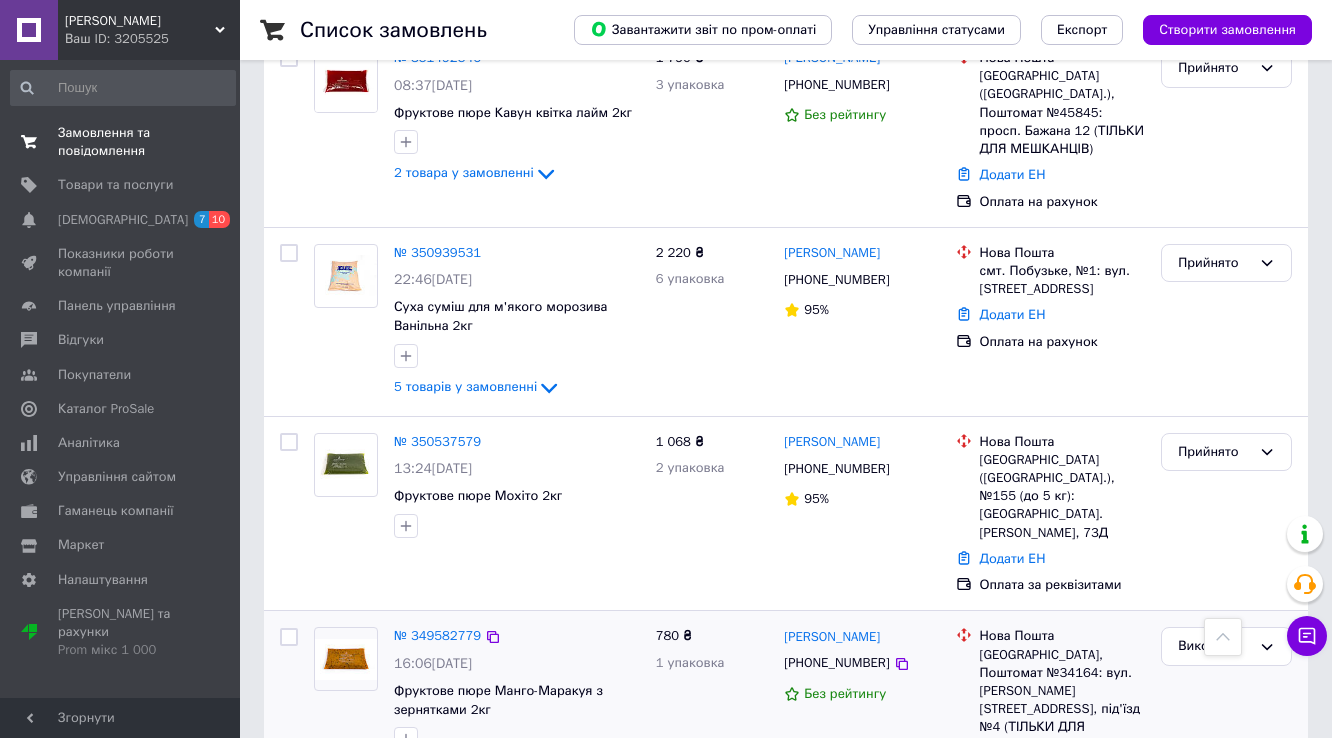 click on "Замовлення та повідомлення" at bounding box center (121, 142) 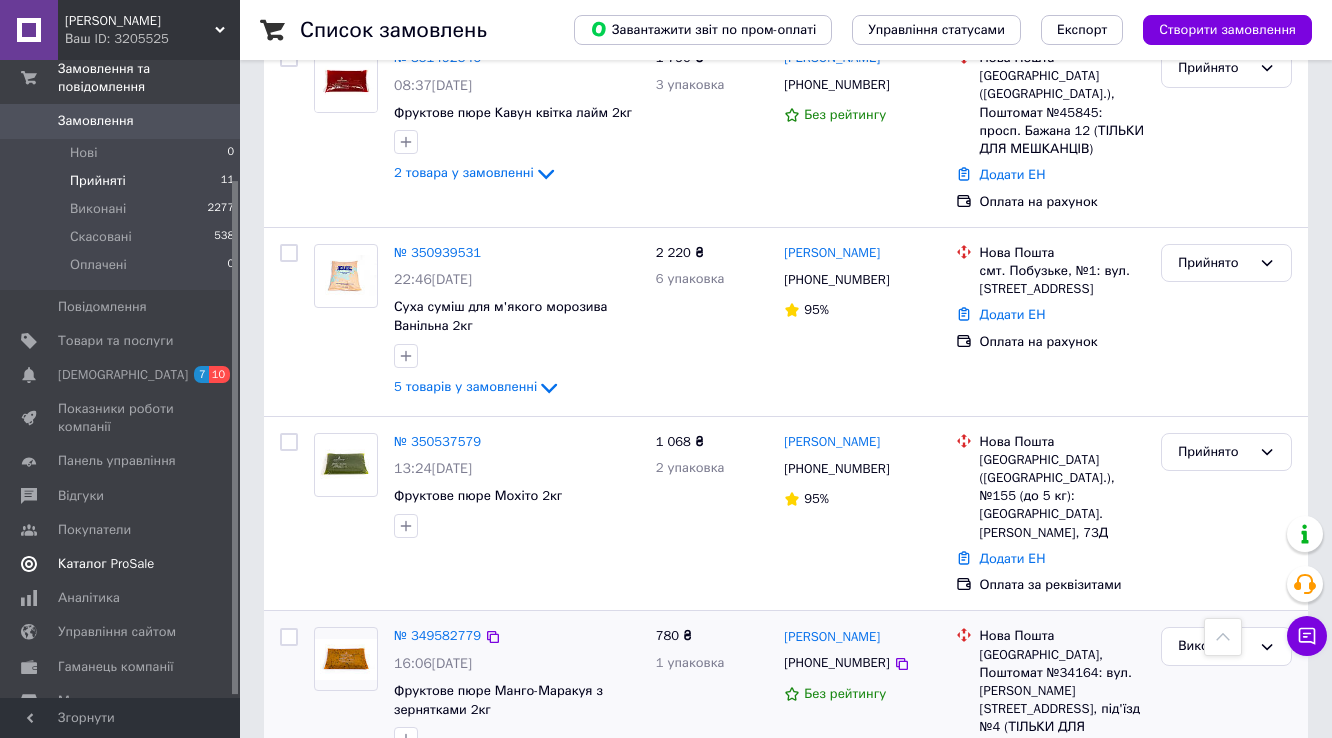 scroll, scrollTop: 151, scrollLeft: 0, axis: vertical 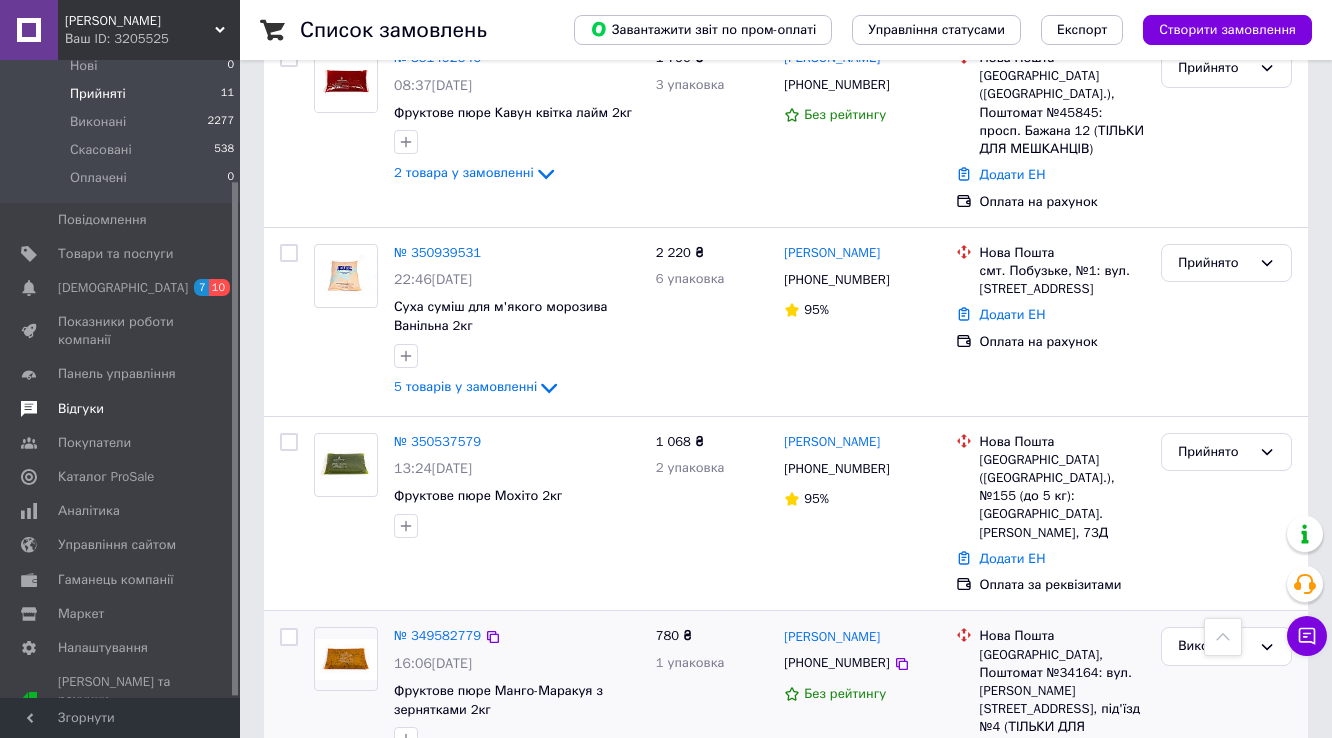click on "Відгуки" at bounding box center [81, 409] 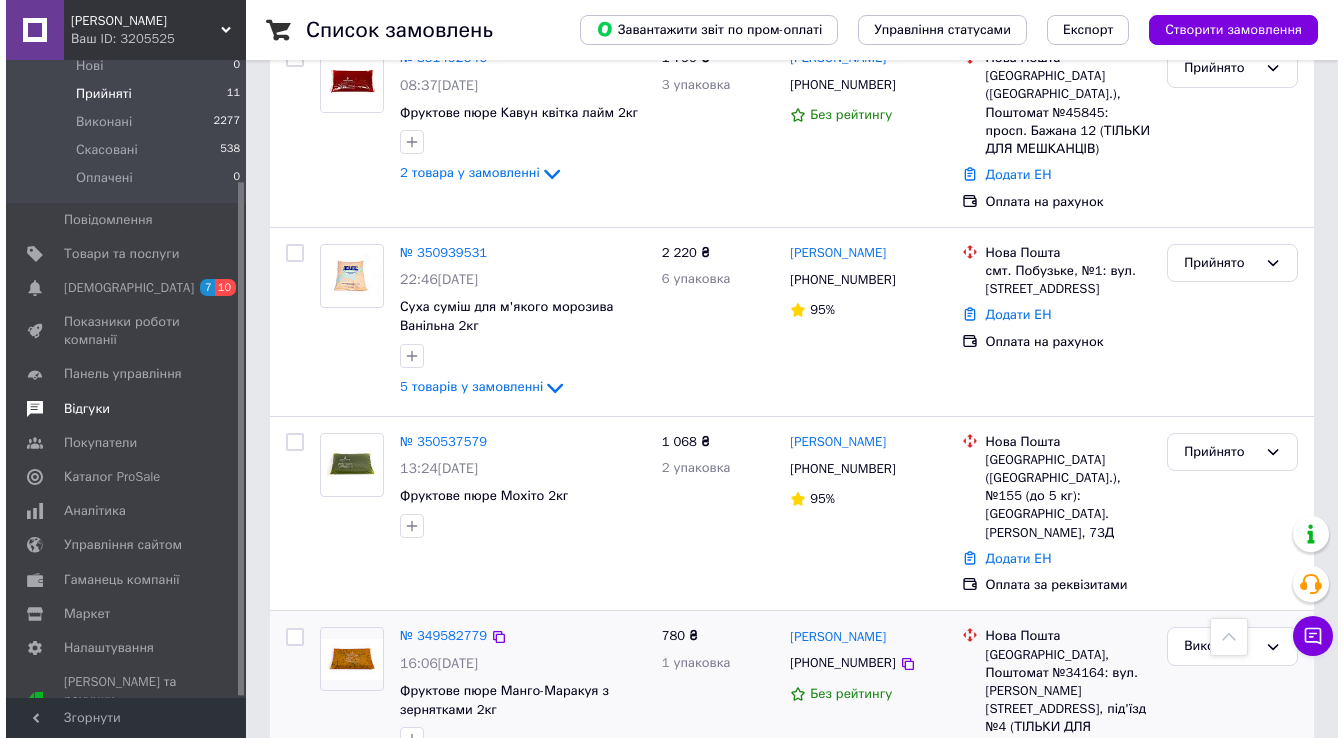 scroll, scrollTop: 0, scrollLeft: 0, axis: both 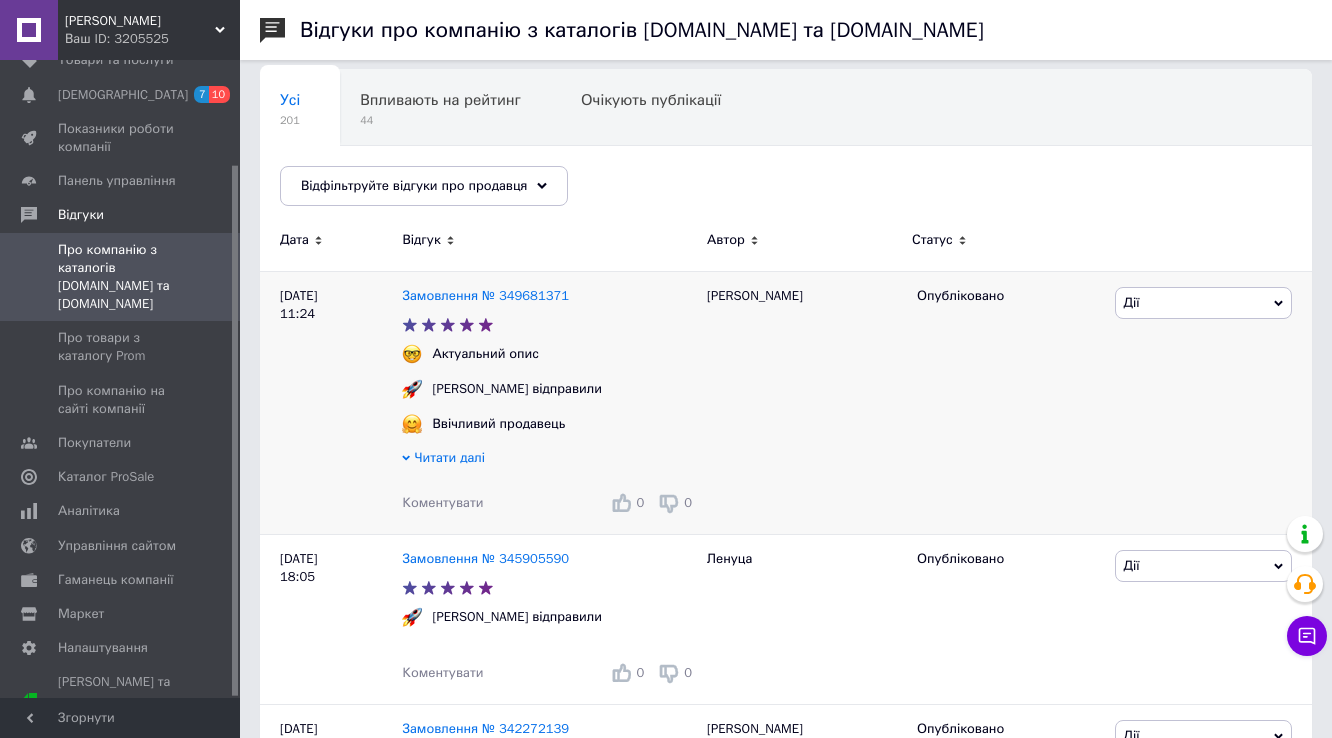 click on "Читати далі" at bounding box center (449, 457) 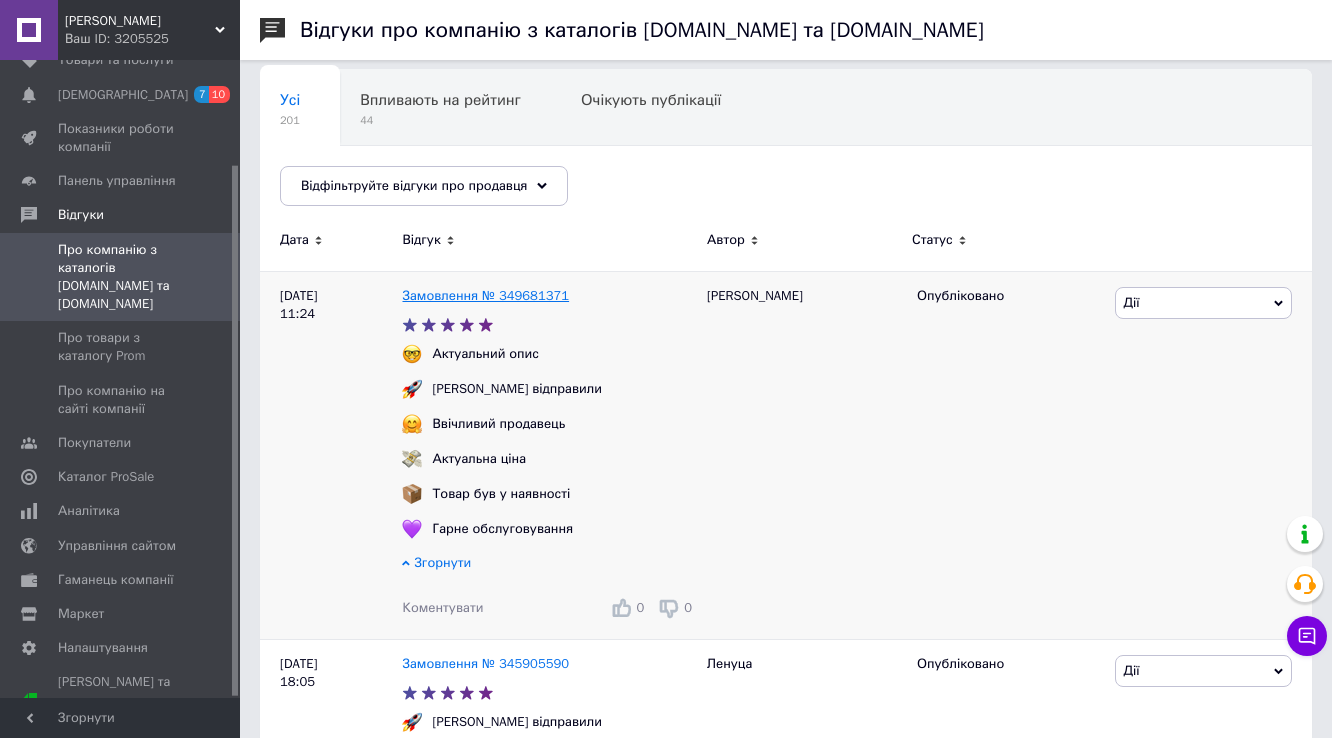 click on "Замовлення № 349681371" at bounding box center (485, 295) 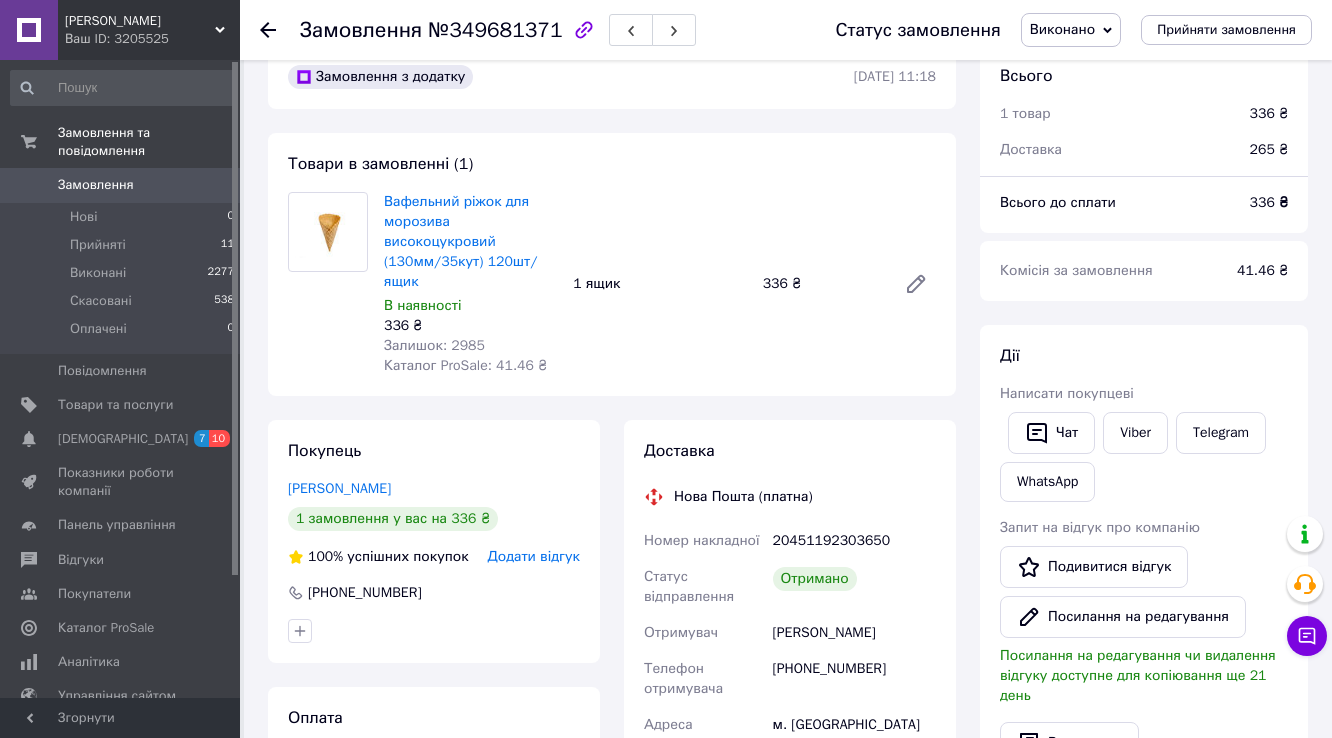 scroll, scrollTop: 0, scrollLeft: 0, axis: both 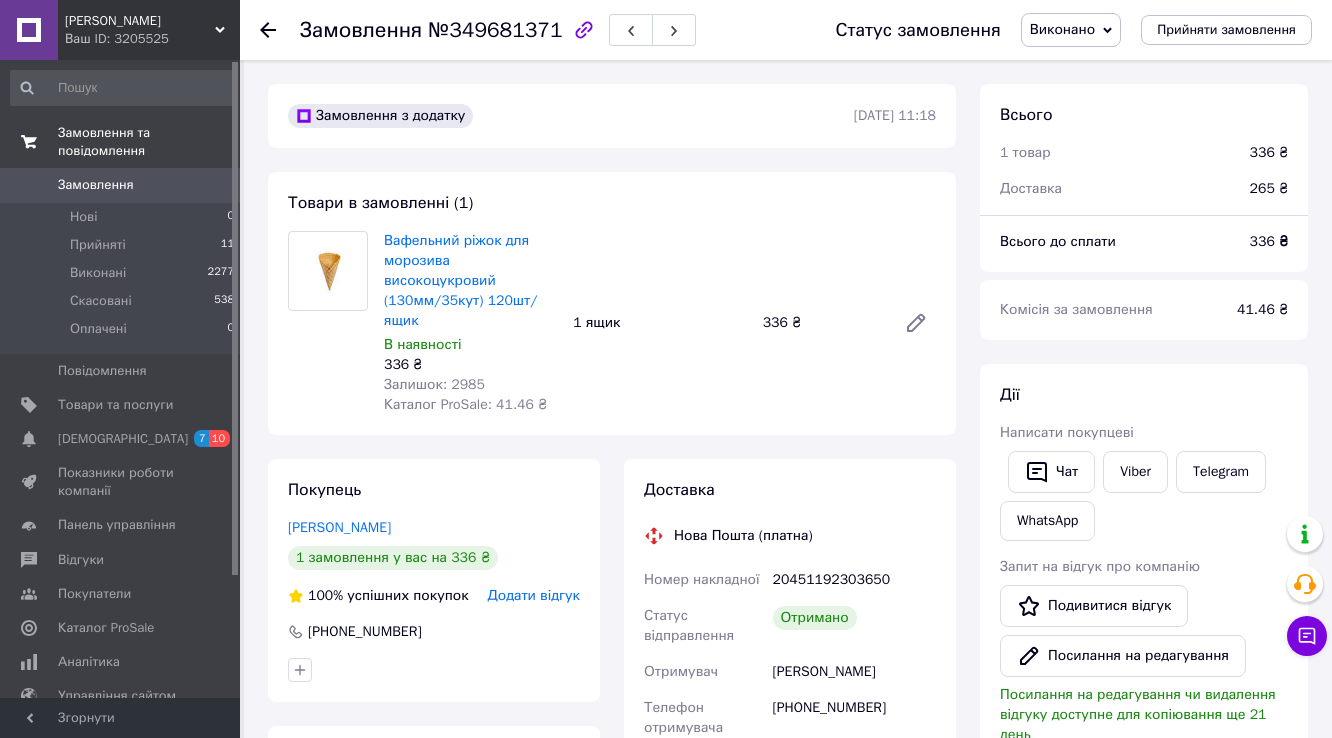 click on "Замовлення та повідомлення" at bounding box center (149, 142) 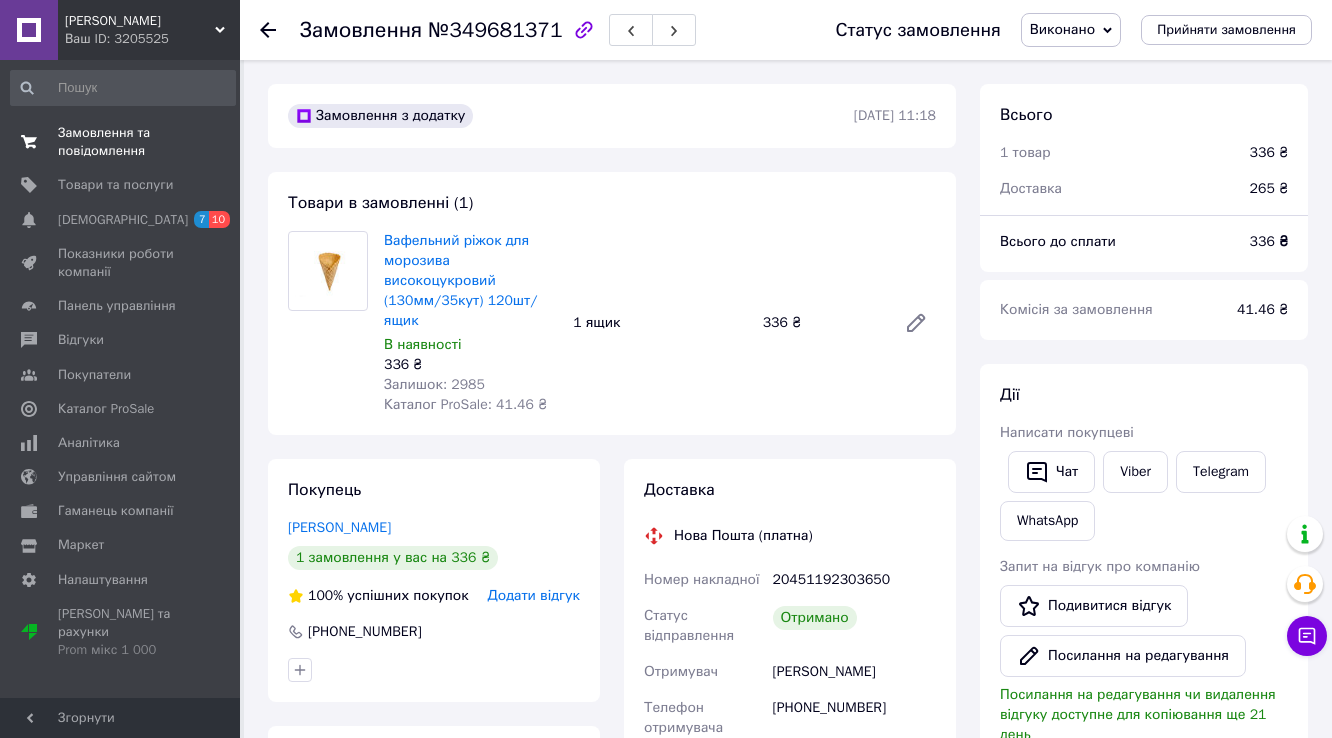 click on "Замовлення та повідомлення" at bounding box center [121, 142] 